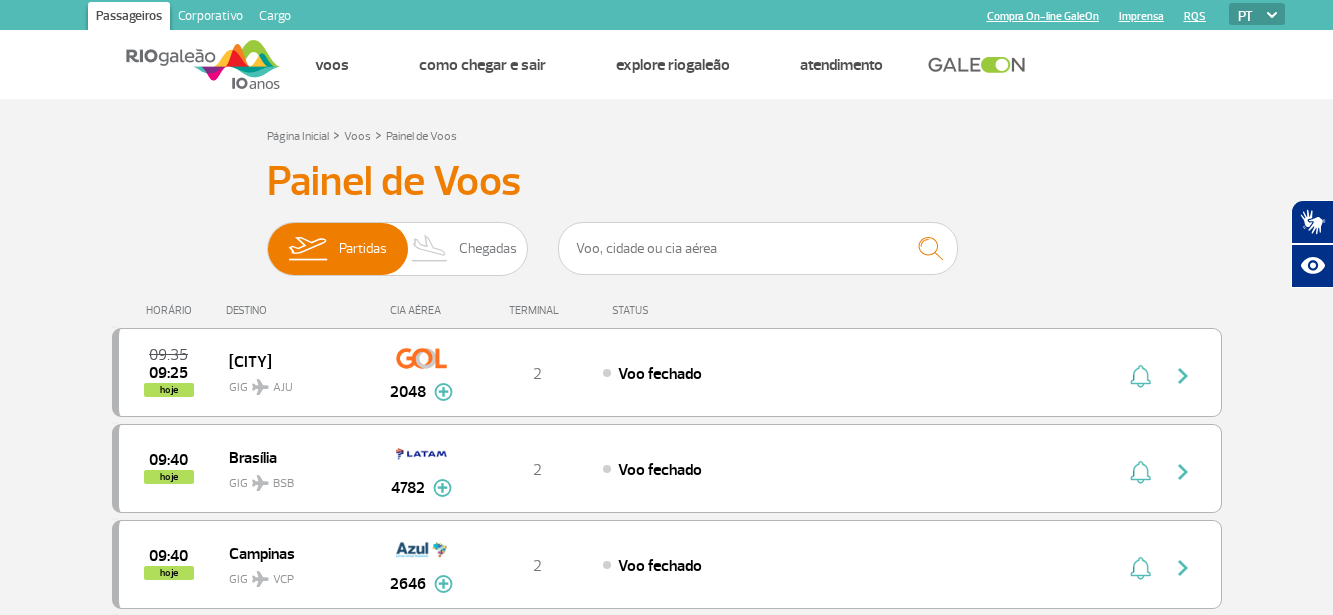 scroll, scrollTop: 0, scrollLeft: 0, axis: both 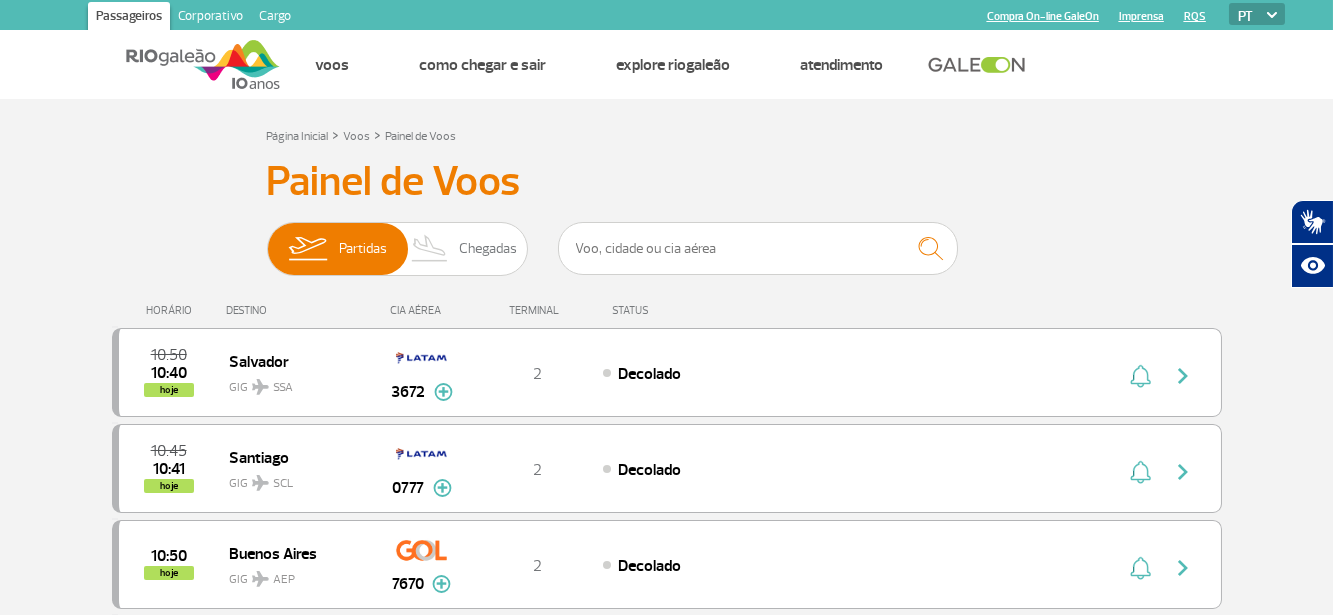 click on "Painel de Voos Partidas Chegadas 10:50 10:40 hoje Salvador GIG SSA 3672 Parcerias: Lufthansa 4678 British Airways 7669 Aerolineas Argentinas 8082 Aerolineas Argentinas 8090 T2 Decolado Lufthansa 4678 British Airways 7669 Aerolineas Argentinas 8082 Aerolineas Argentinas 8090 10:45 10:41 hoje Santiago GIG SCL 0777 Parcerias: Quantas Airlines 3897 T2 Decolado Quantas Airlines 3897 10:50 hoje Buenos Aires GIG AEP 7670 Parcerias: KLM Royal Dutch Airlines 9448 T2 Decolado KLM Royal Dutch Airlines 9448 11:05 hoje São Paulo GIG GRU 1927 Parcerias: South African Airways 2332 TAP Portugal 4049 Ethiopian Airlines 4097 Ethiopian Airlines 4105 Avianca 4706 Taag Angola Airlines 6069 Aerolineas Argentinas 7525 American Airlines 7742 Turkish Airlines 8416 Royal Air Maroc 9064 KLM Royal Dutch Airlines 9257 KLM Royal Dutch Airlines 9258 KLM Royal Dutch Airlines 9259 T2 Voo fechado South African Airways 2332 TAP Portugal 4049 4097 4105 4706" at bounding box center [667, 1211] 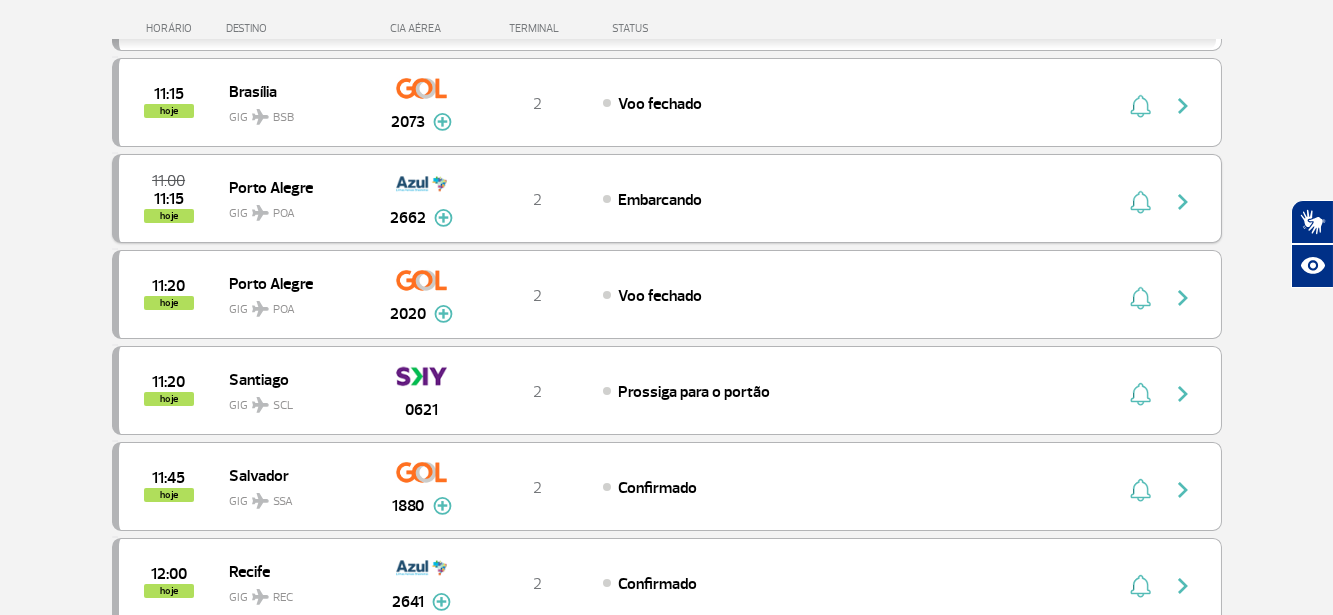 scroll, scrollTop: 900, scrollLeft: 0, axis: vertical 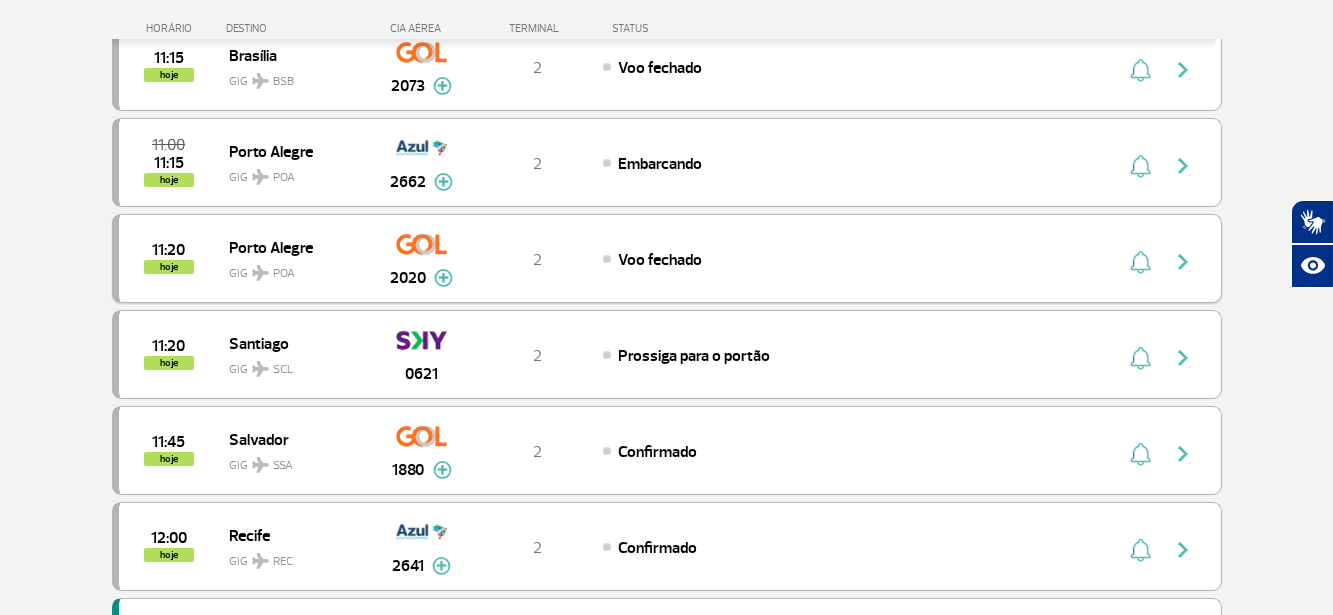 click on "2" at bounding box center (537, 259) 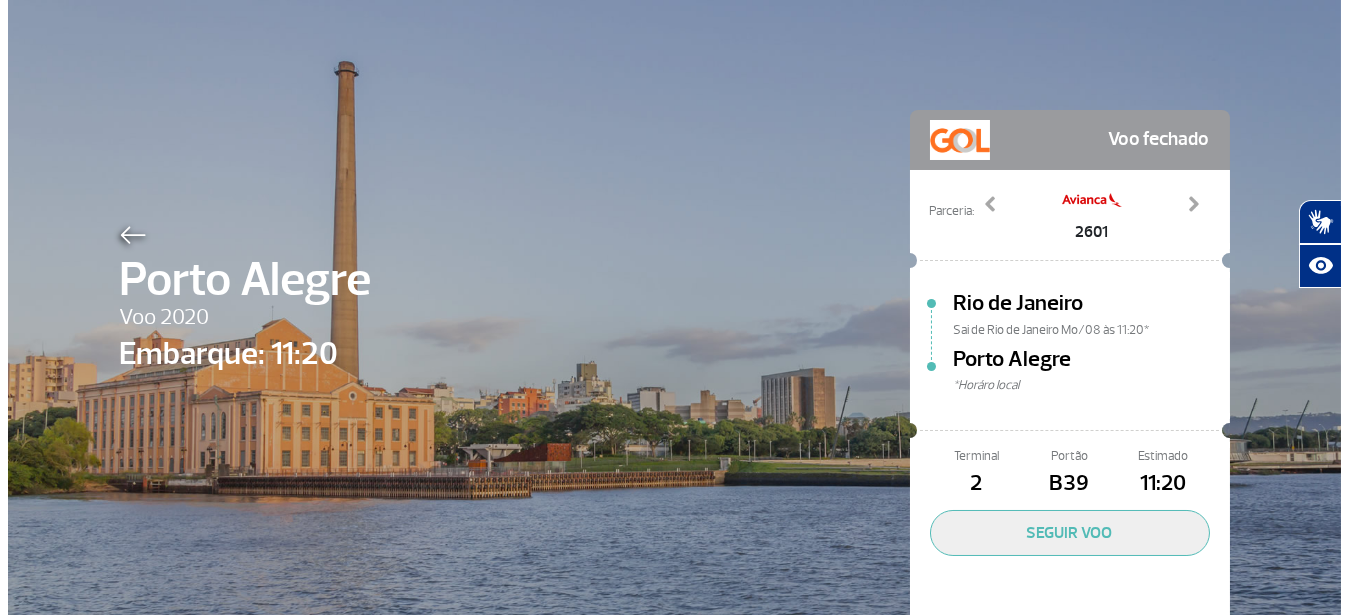 scroll, scrollTop: 0, scrollLeft: 0, axis: both 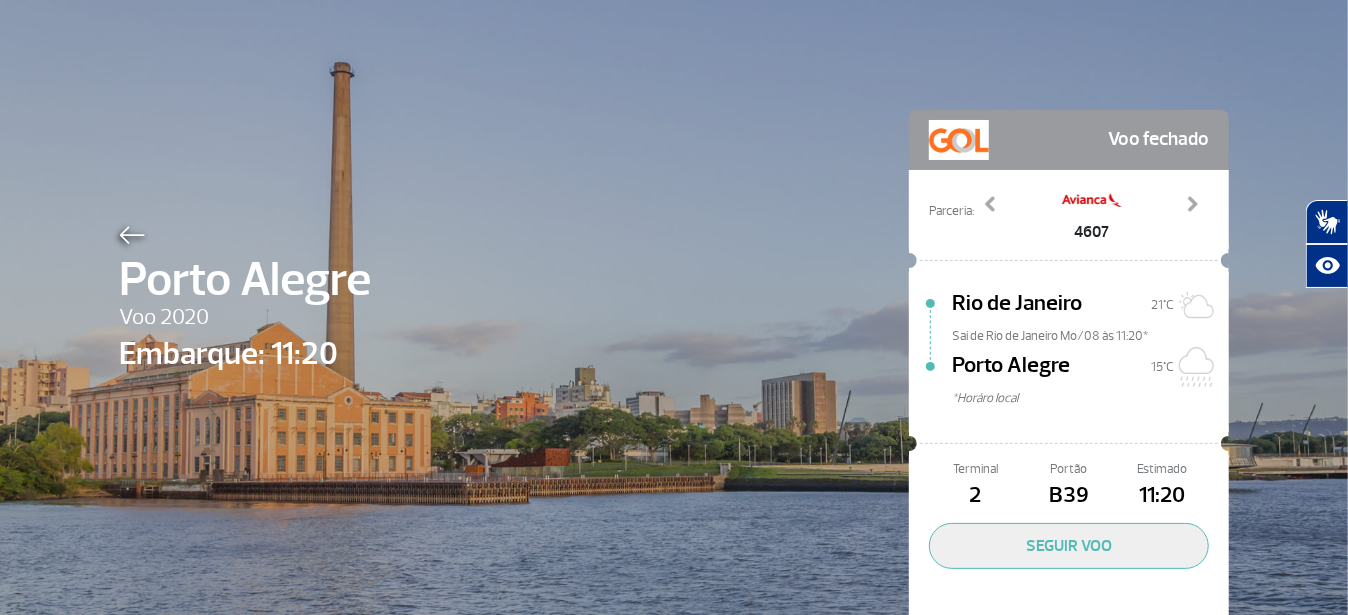 click on "2" 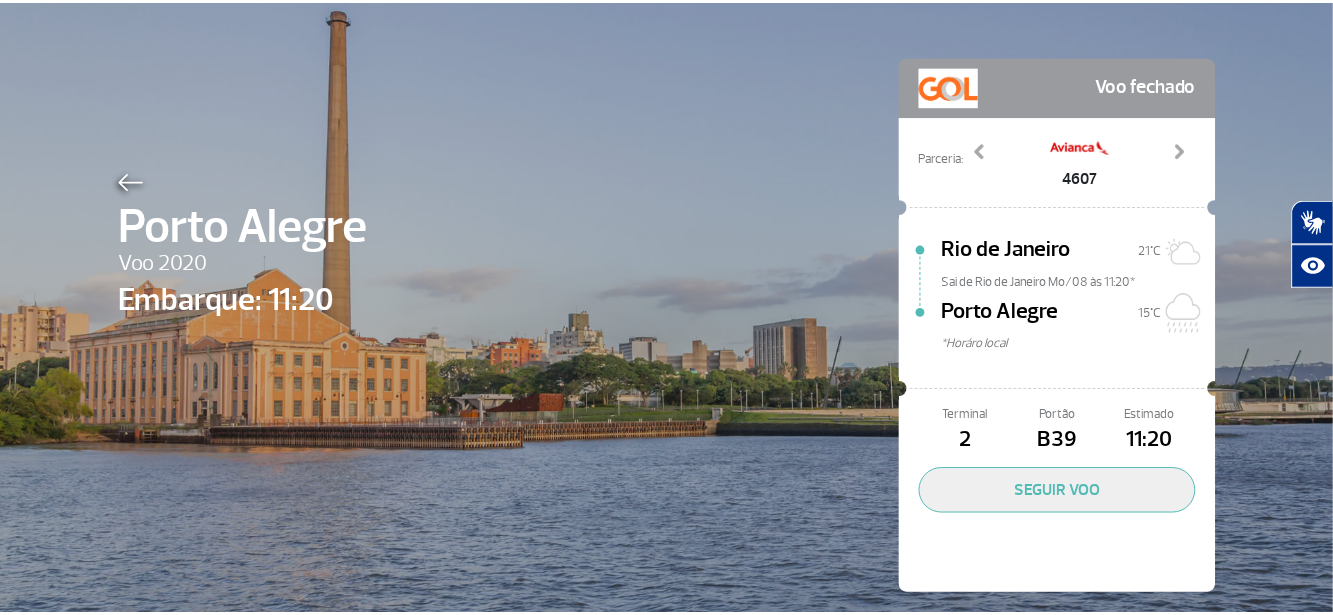 scroll, scrollTop: 83, scrollLeft: 0, axis: vertical 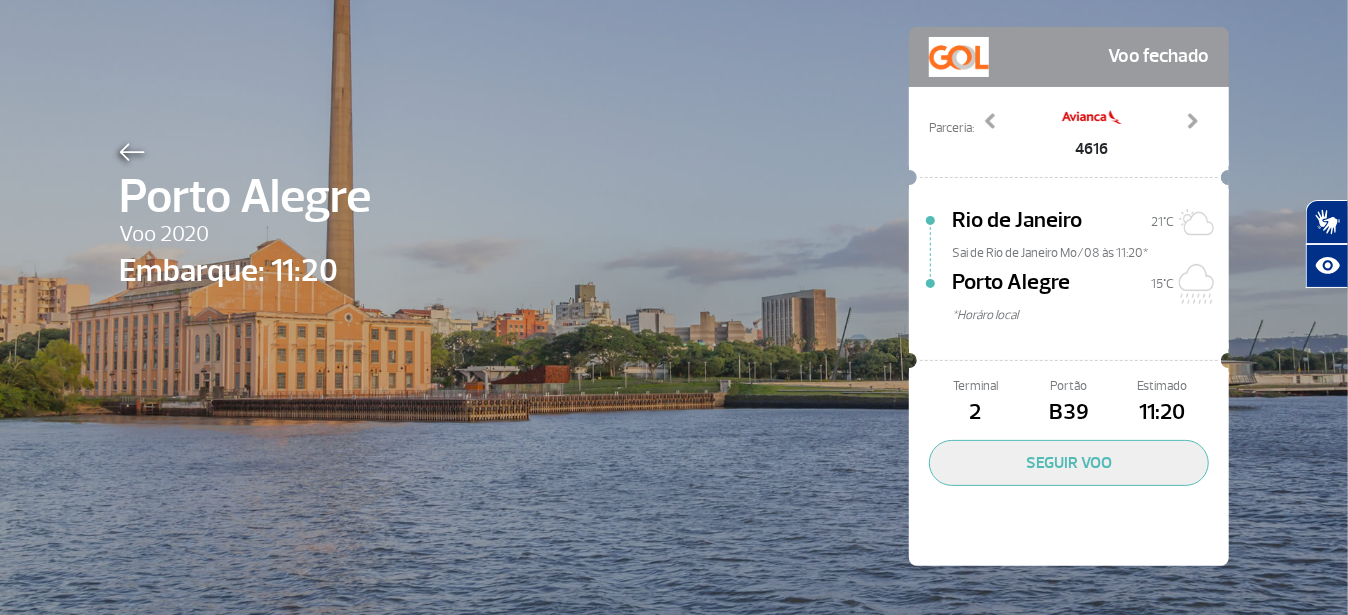 click 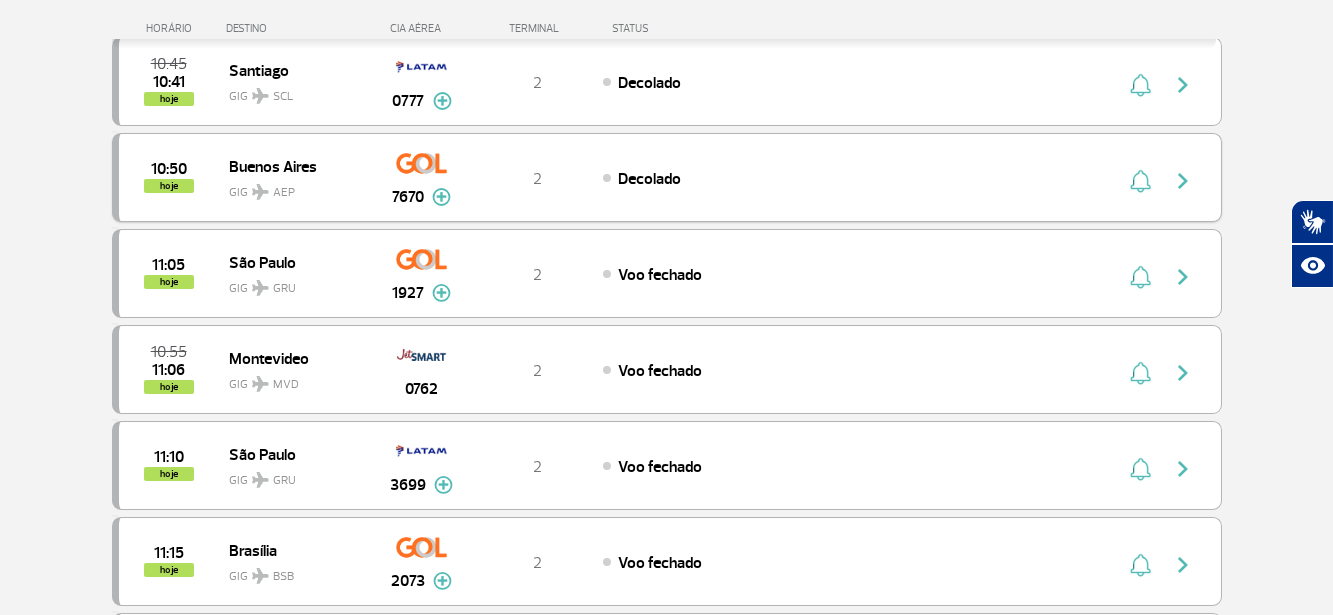 scroll, scrollTop: 500, scrollLeft: 0, axis: vertical 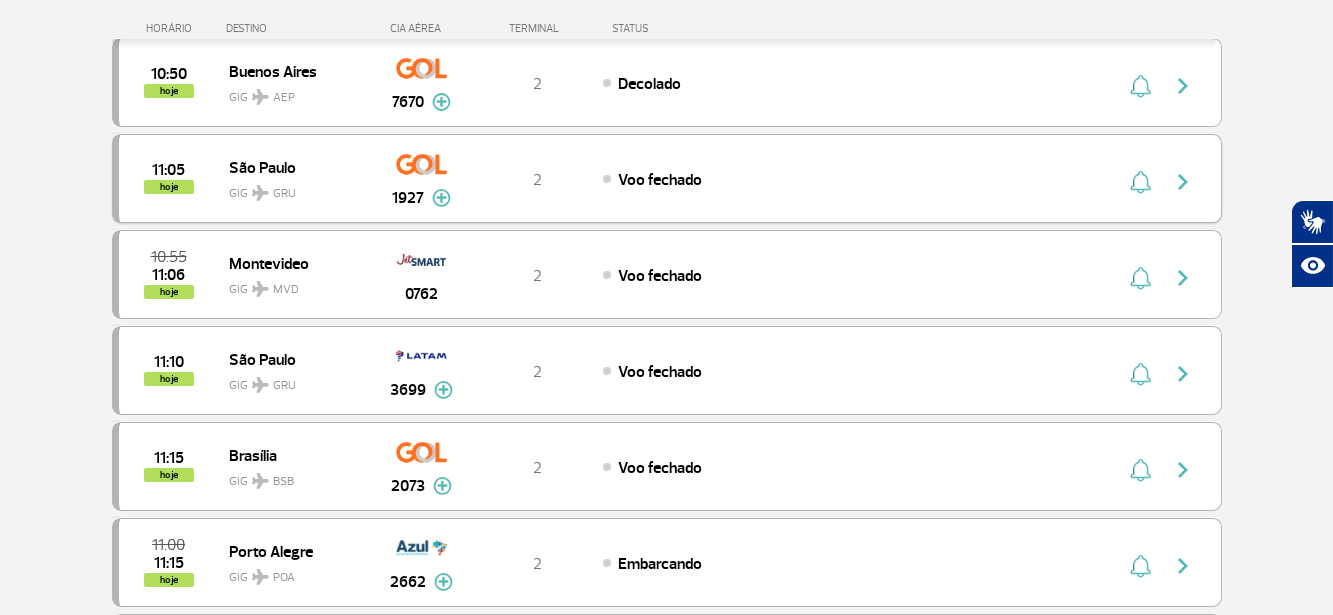 click on "11:05 hoje São Paulo GIG GRU 1927 2 Voo fechado Parcerias: South African Airways 2332 TAP Portugal 4049 Ethiopian Airlines 4097 Ethiopian Airlines 4105 Avianca 4706 Taag Angola Airlines 6069 Aerolineas Argentinas 7525 American Airlines 7742 Turkish Airlines 8416 Royal Air Maroc 9064 KLM Royal Dutch Airlines 9257 KLM Royal Dutch Airlines 9258 KLM Royal Dutch Airlines 9259" at bounding box center (667, 178) 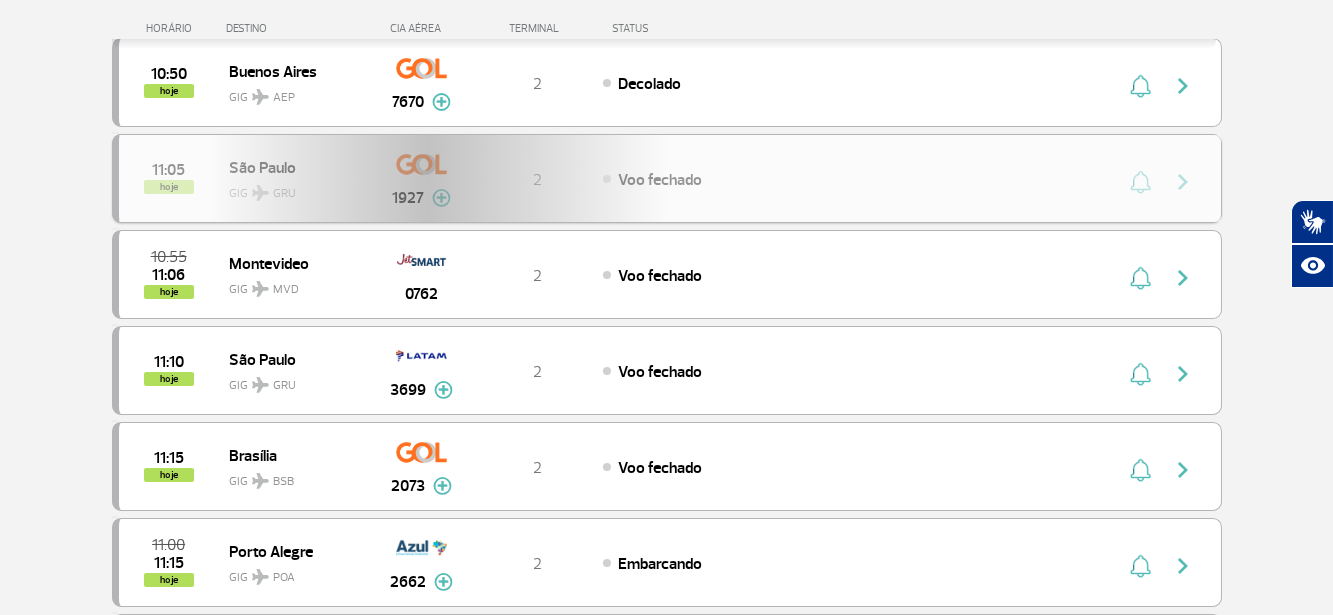 scroll, scrollTop: 0, scrollLeft: 0, axis: both 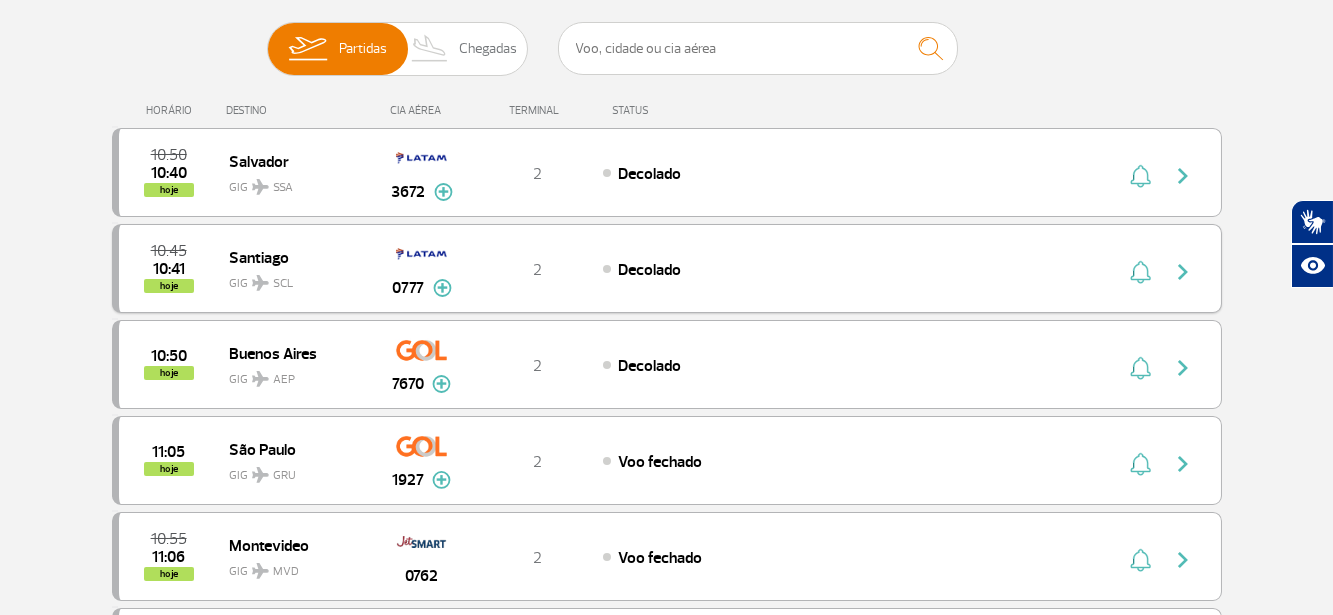 click on "2" at bounding box center (537, 269) 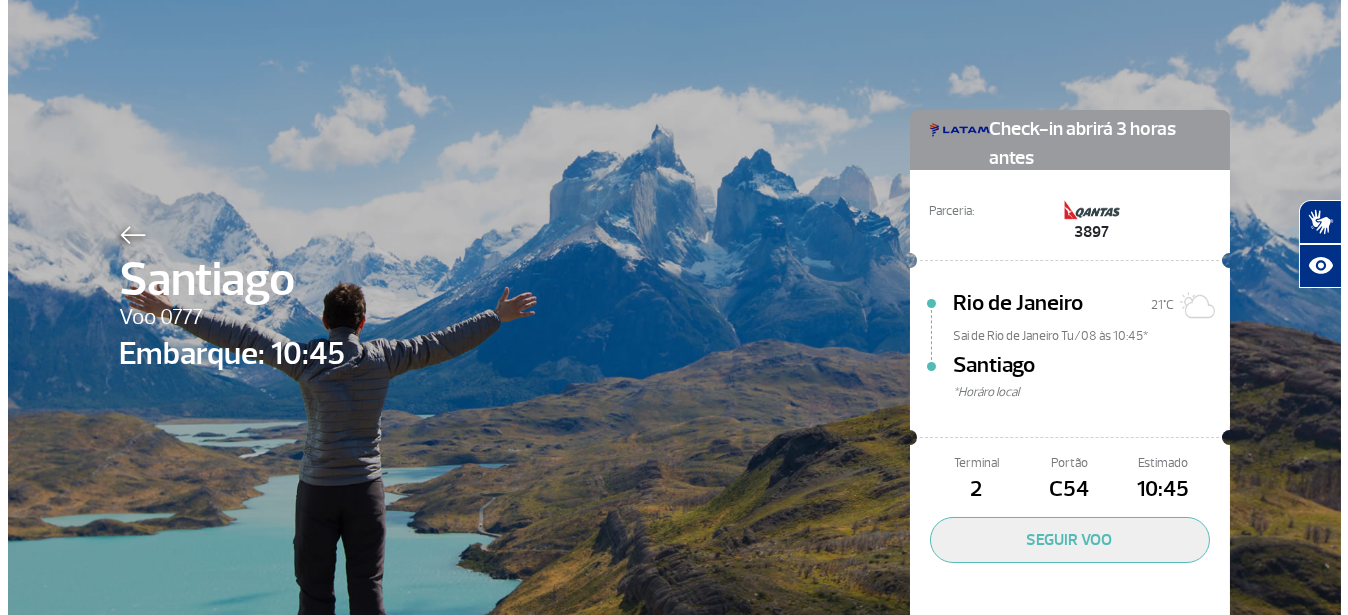 scroll, scrollTop: 0, scrollLeft: 0, axis: both 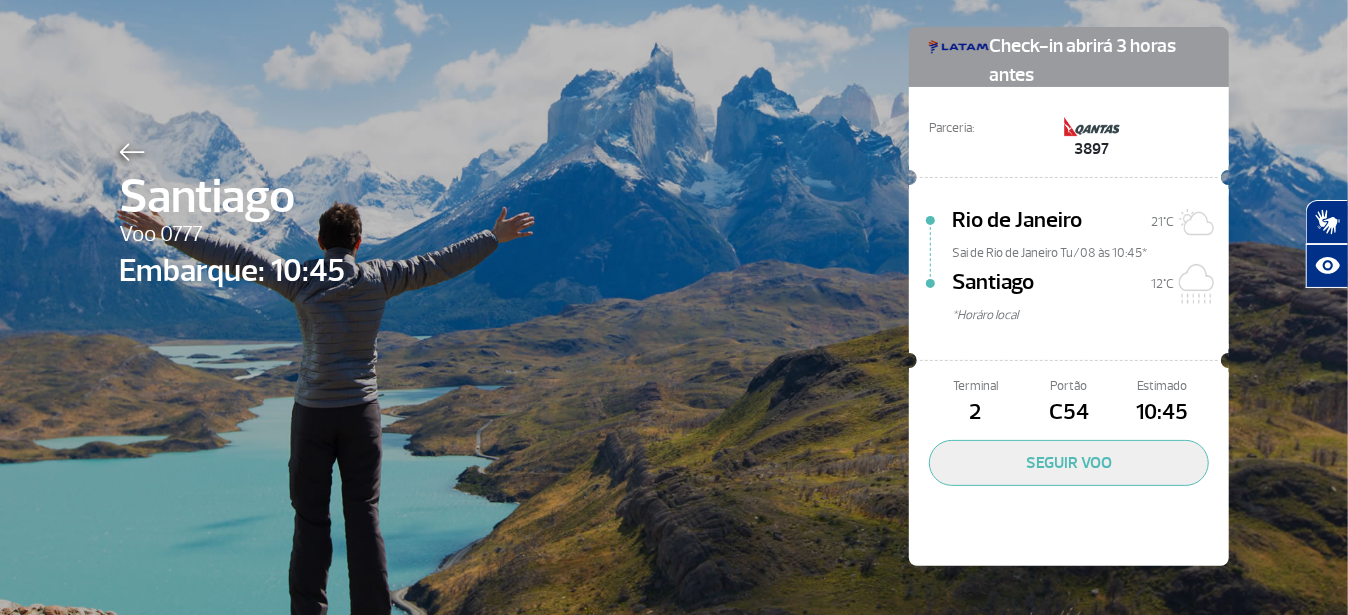 click 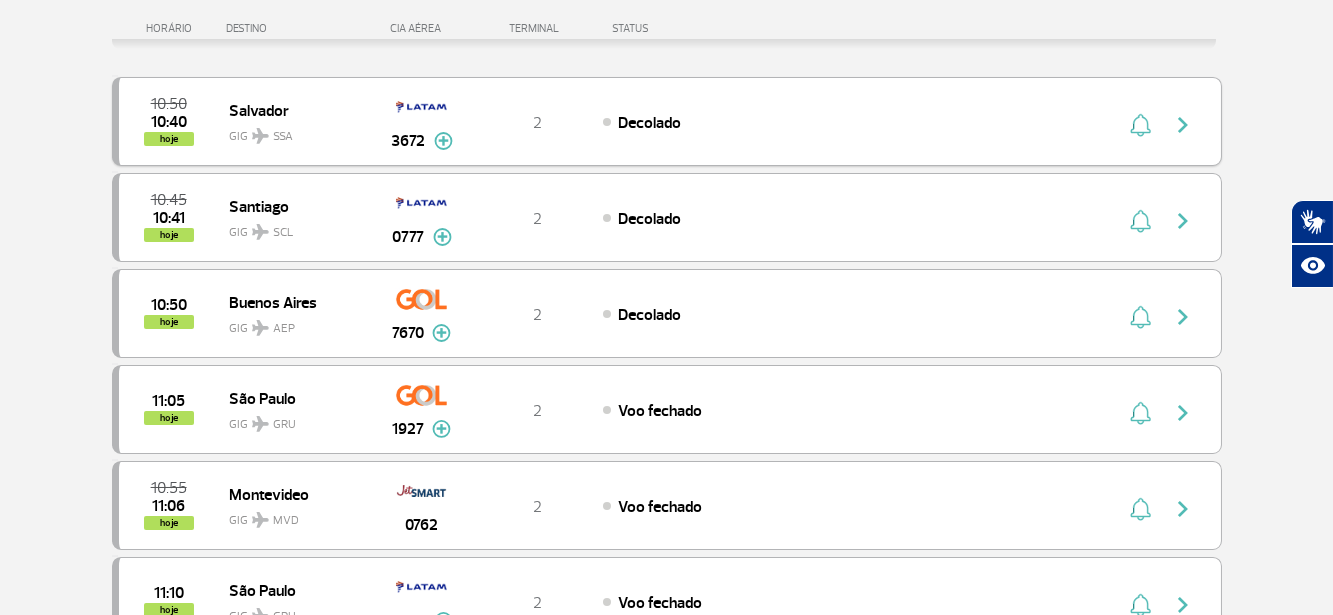scroll, scrollTop: 300, scrollLeft: 0, axis: vertical 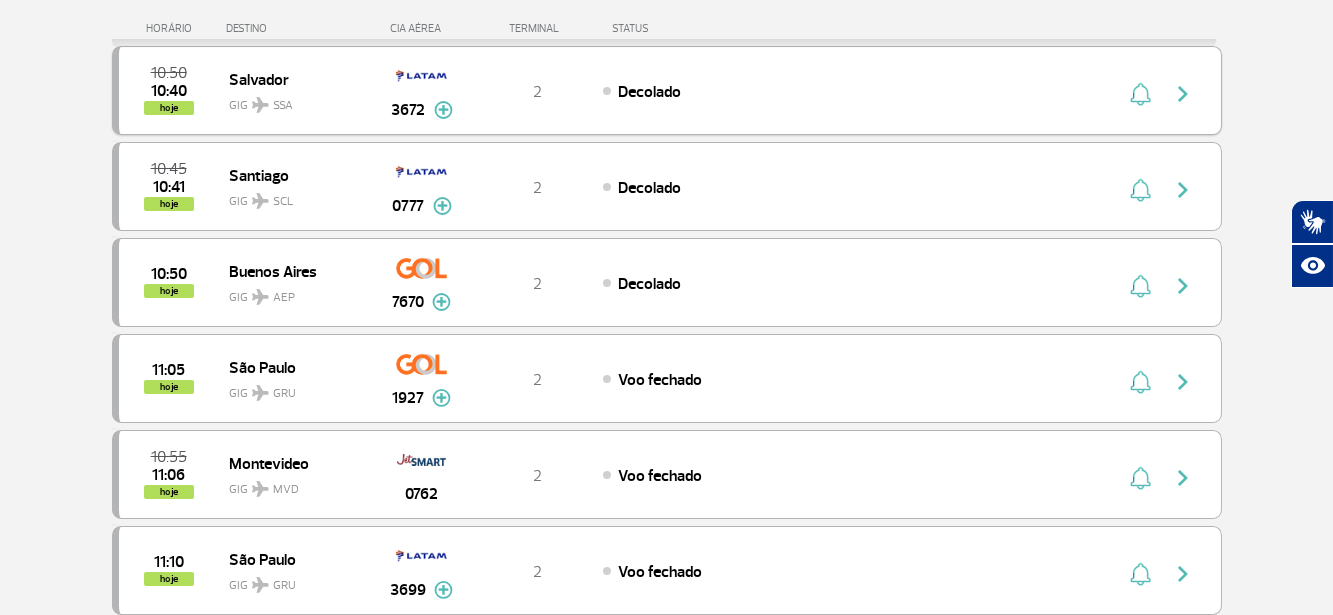 click on "3672" at bounding box center [421, 90] 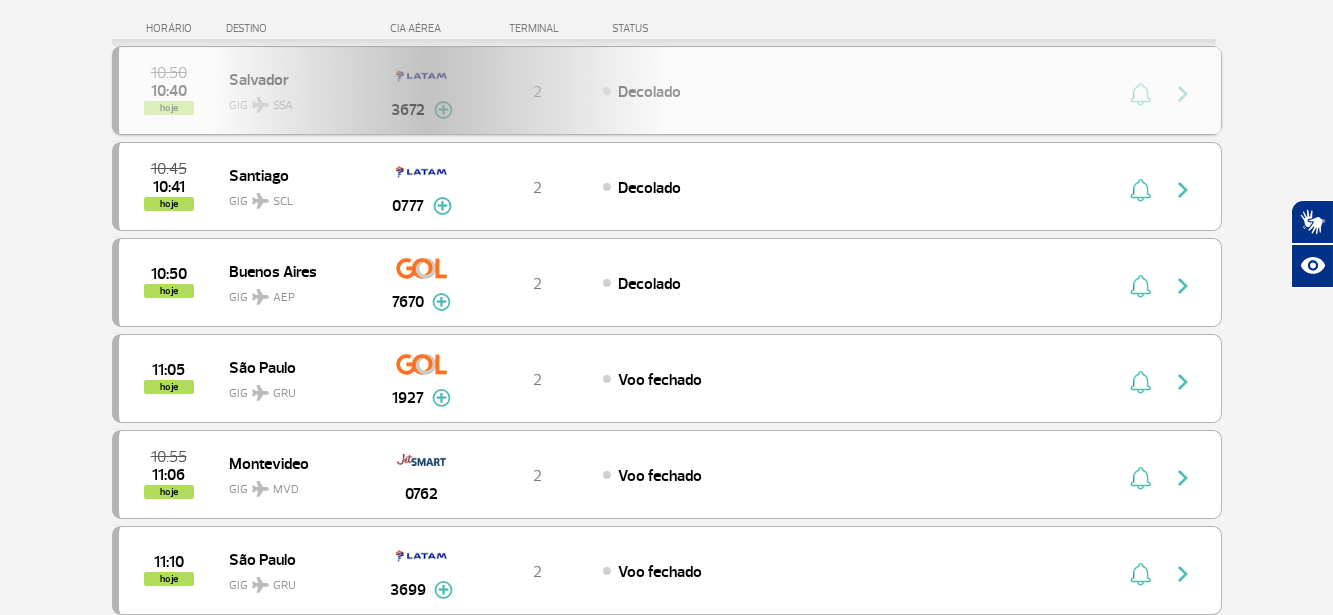 scroll, scrollTop: 0, scrollLeft: 0, axis: both 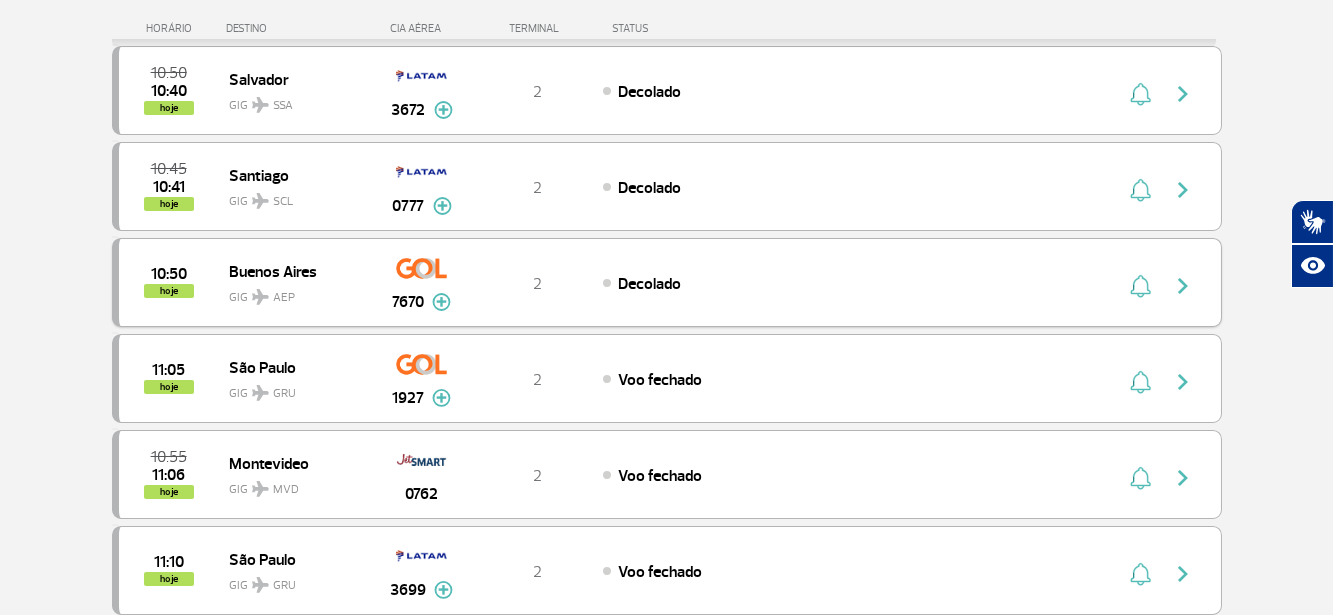 click at bounding box center [1183, 286] 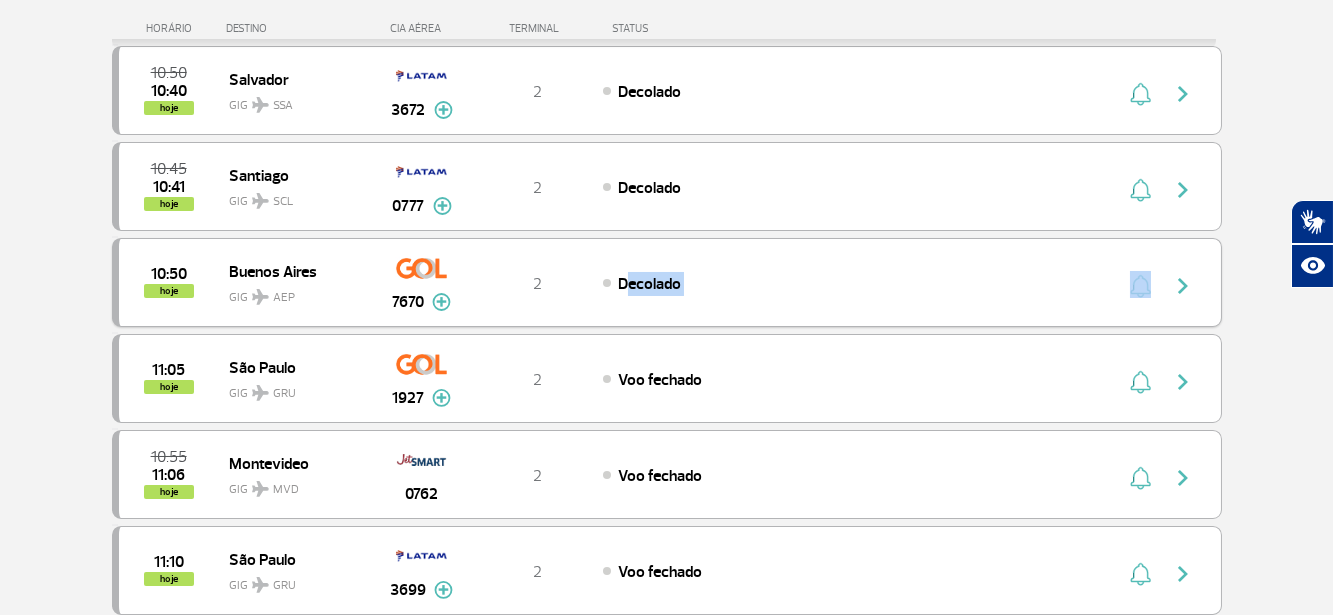 click on "Decolado" at bounding box center (823, 283) 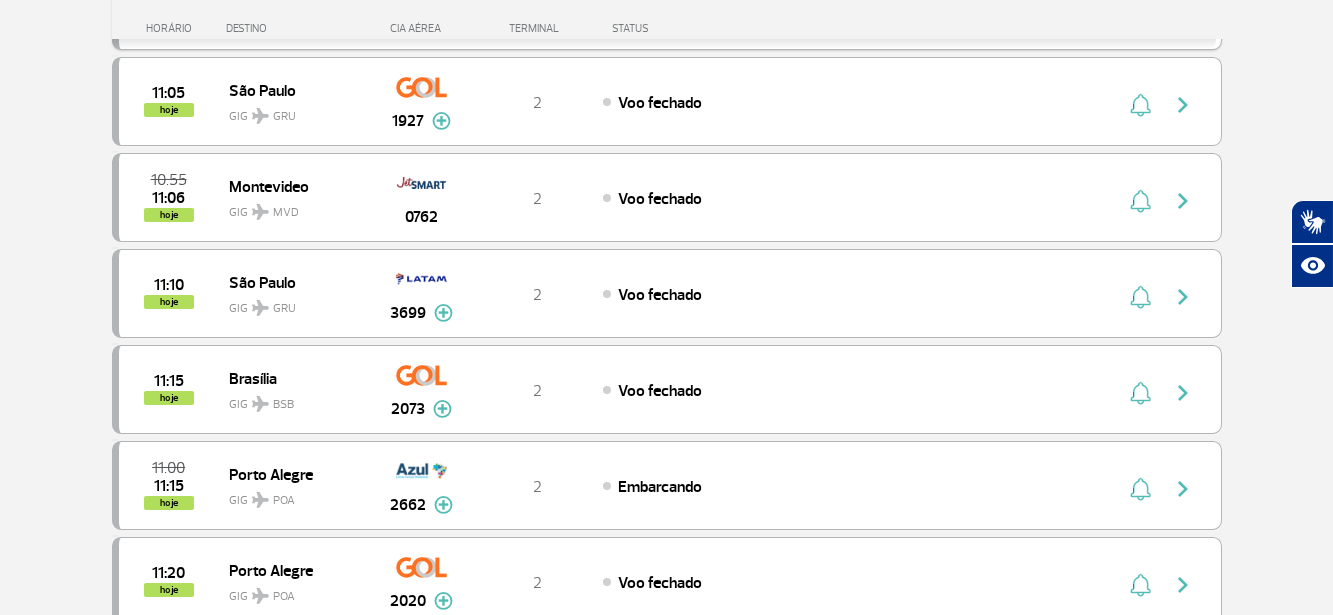 scroll, scrollTop: 700, scrollLeft: 0, axis: vertical 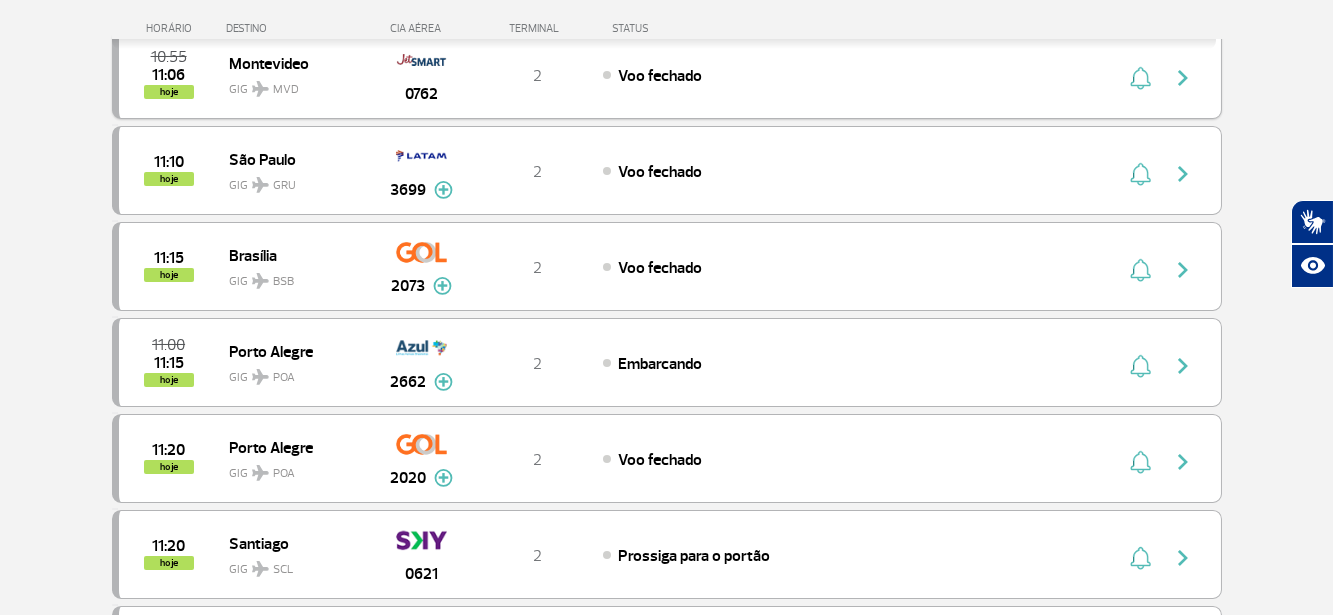 click on "Voo fechado" at bounding box center [823, 75] 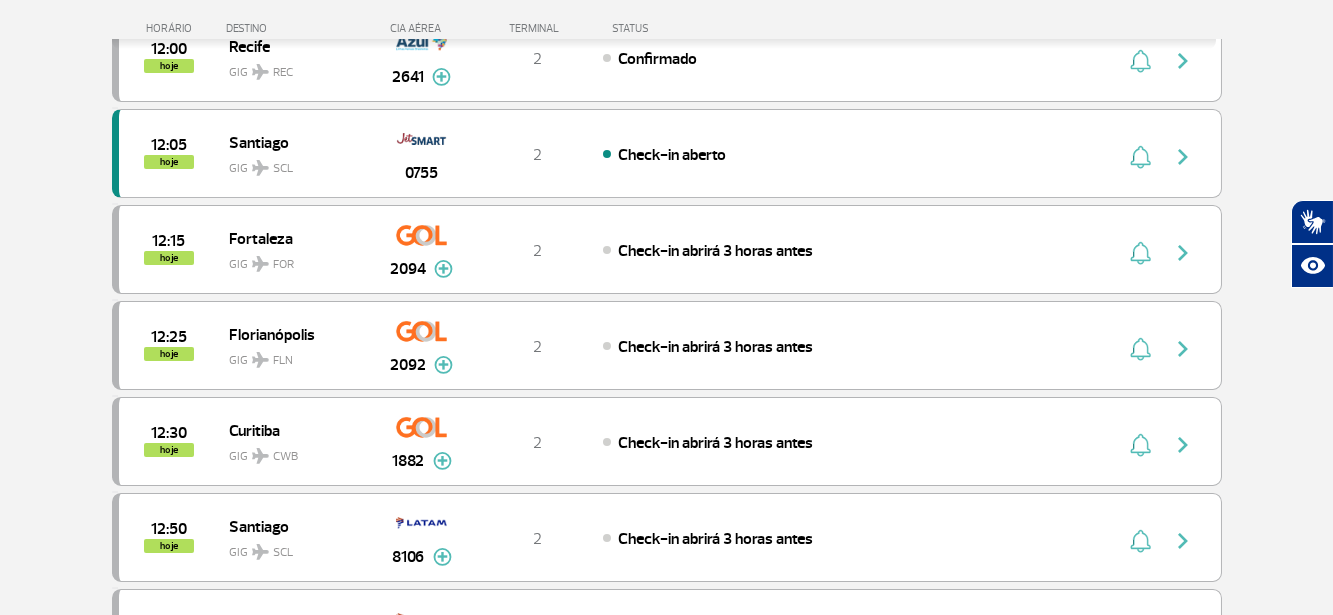 scroll, scrollTop: 1300, scrollLeft: 0, axis: vertical 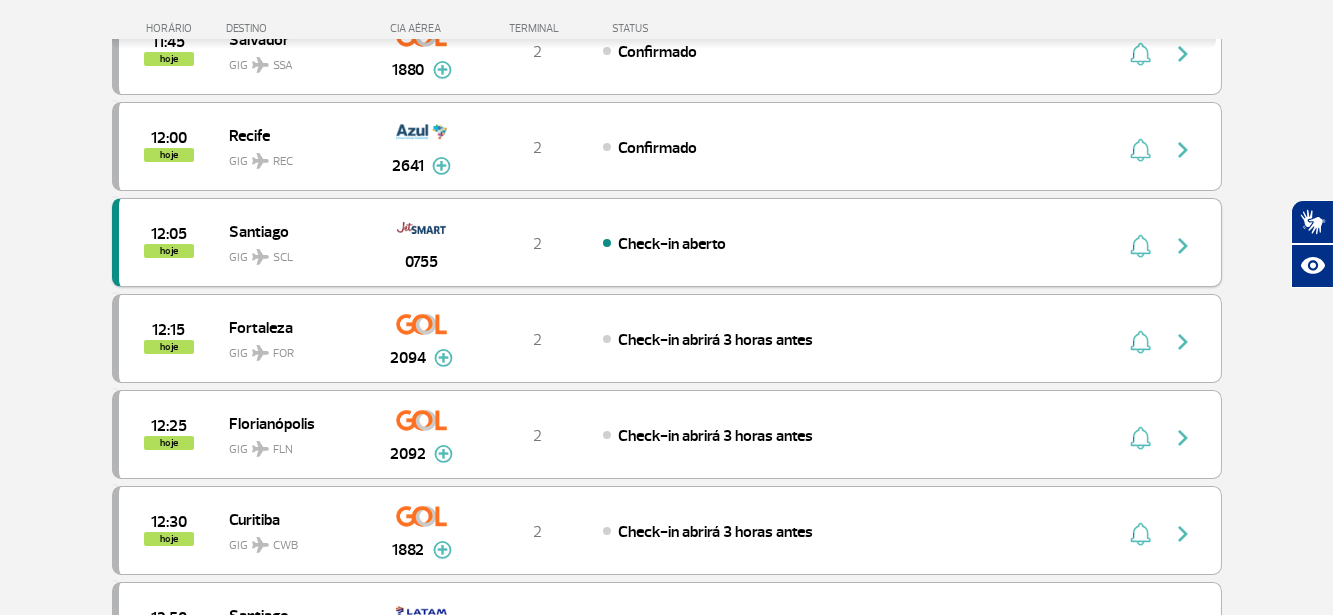 click on "2" at bounding box center [537, 243] 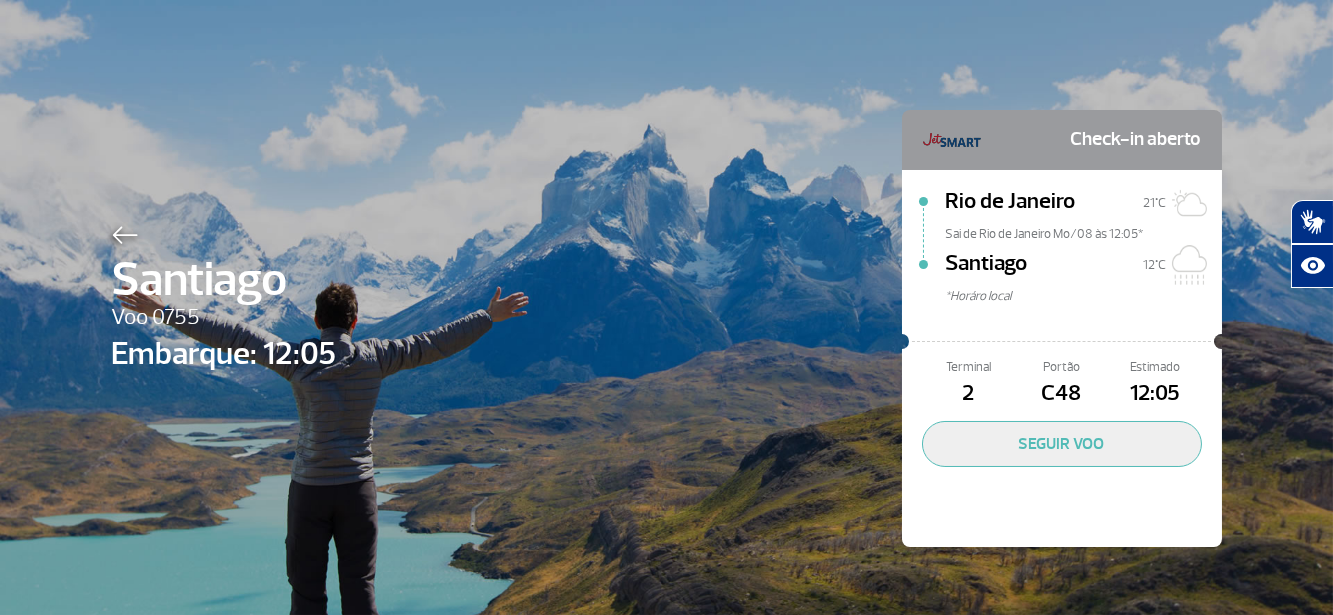 scroll, scrollTop: 0, scrollLeft: 0, axis: both 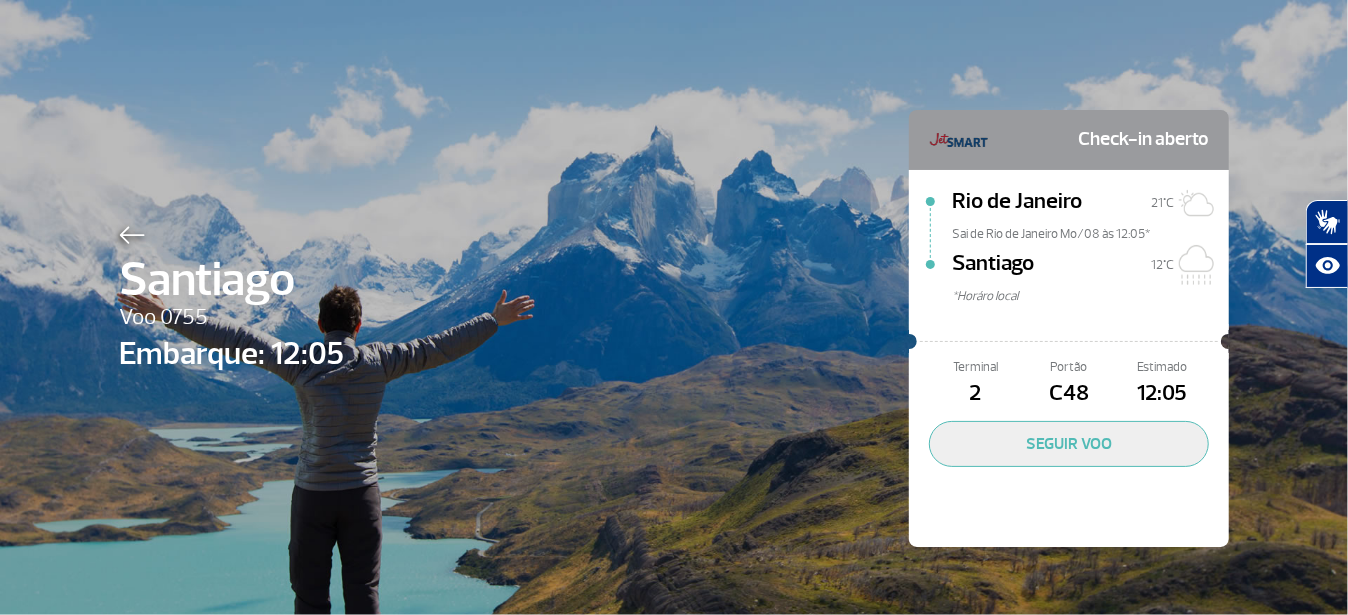 click on "Santiago Voo 0755 Embarque: 12:05 Check-in aberto Rio de Janeiro 21°C Sai de Rio de Janeiro Mo/08 às 12:05* Santiago 12°C *Horáro local Terminal 2 Portão C48 Estimado 12:05 SEGUIR VOO" 